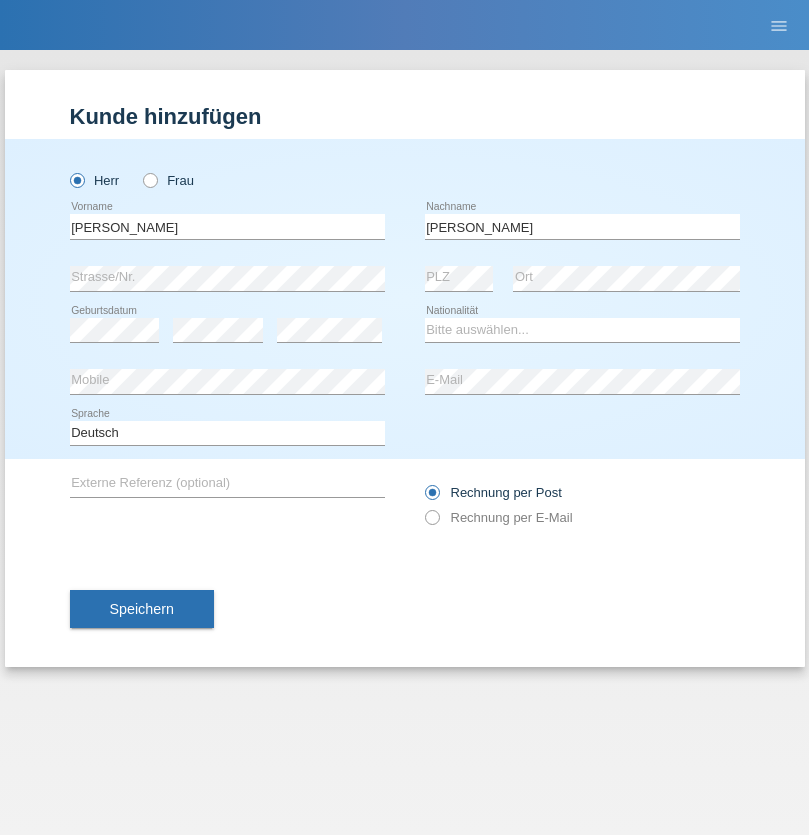 scroll, scrollTop: 0, scrollLeft: 0, axis: both 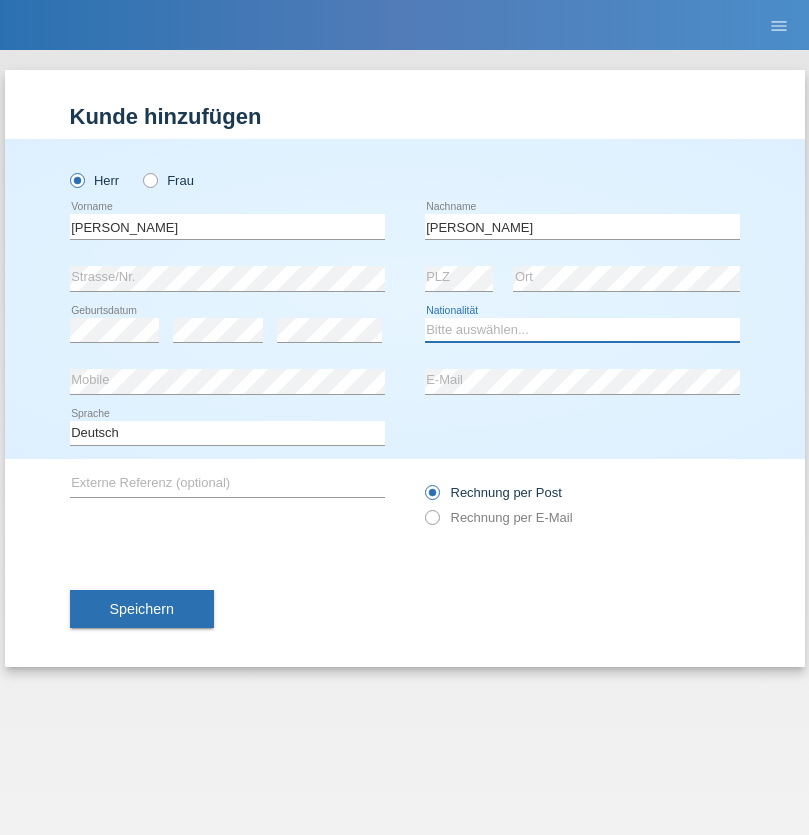 select on "PT" 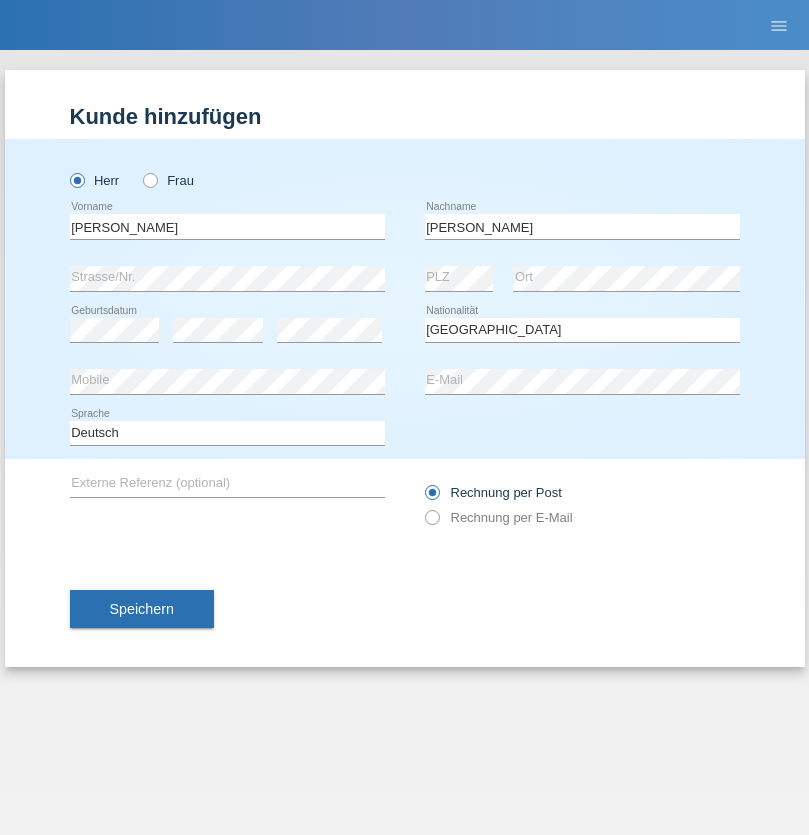 select on "C" 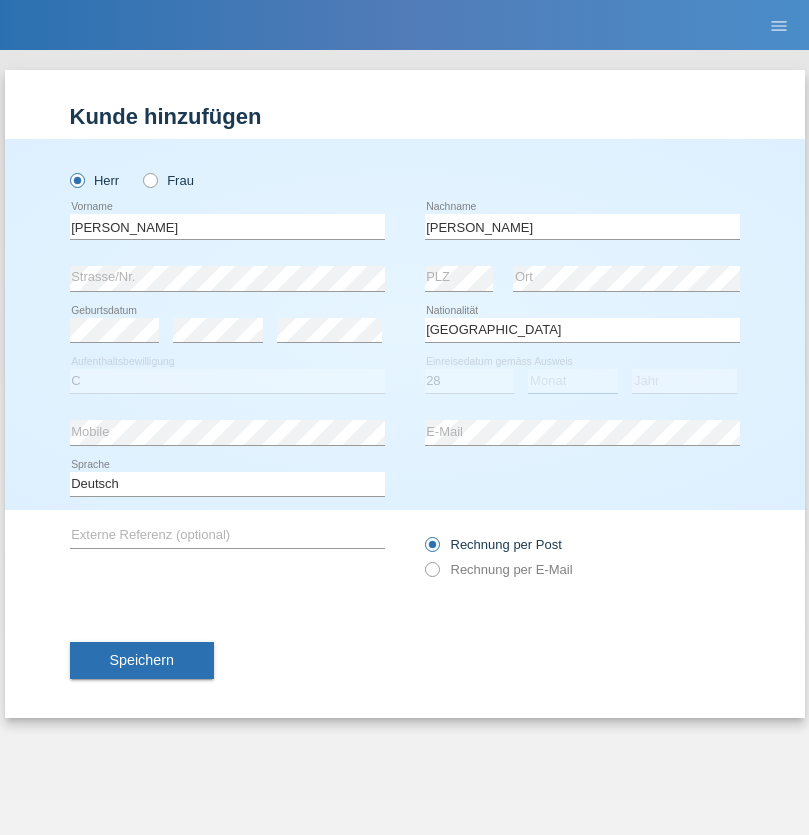 select on "08" 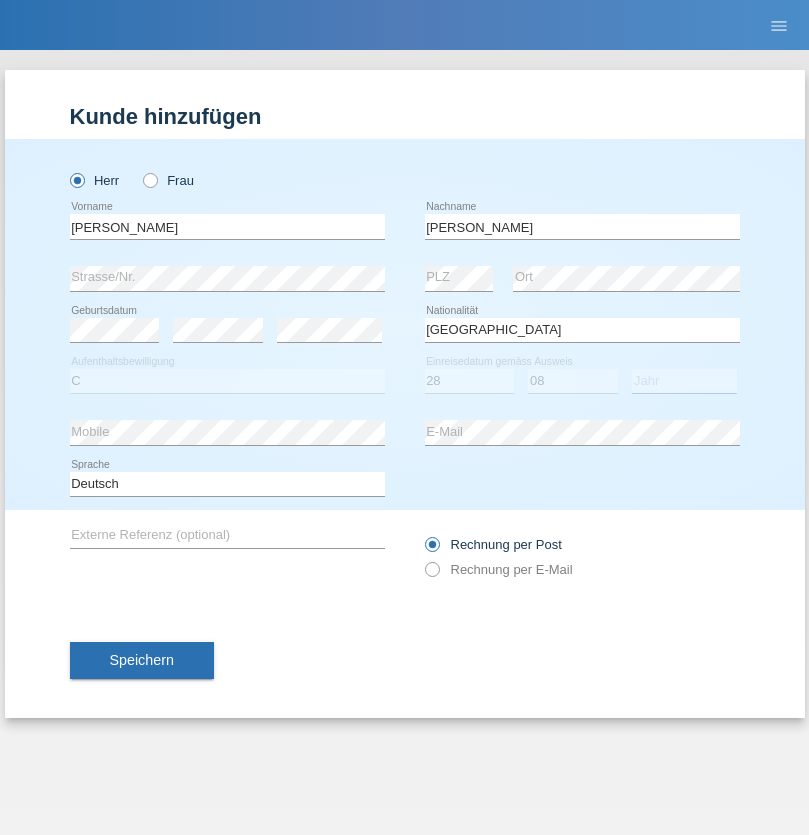 select on "2010" 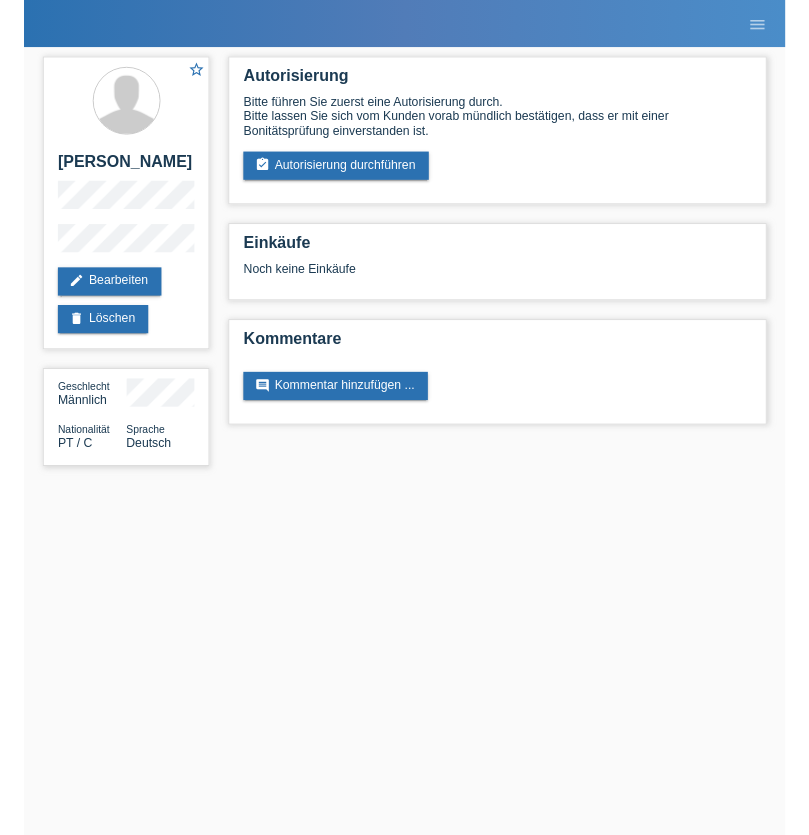scroll, scrollTop: 0, scrollLeft: 0, axis: both 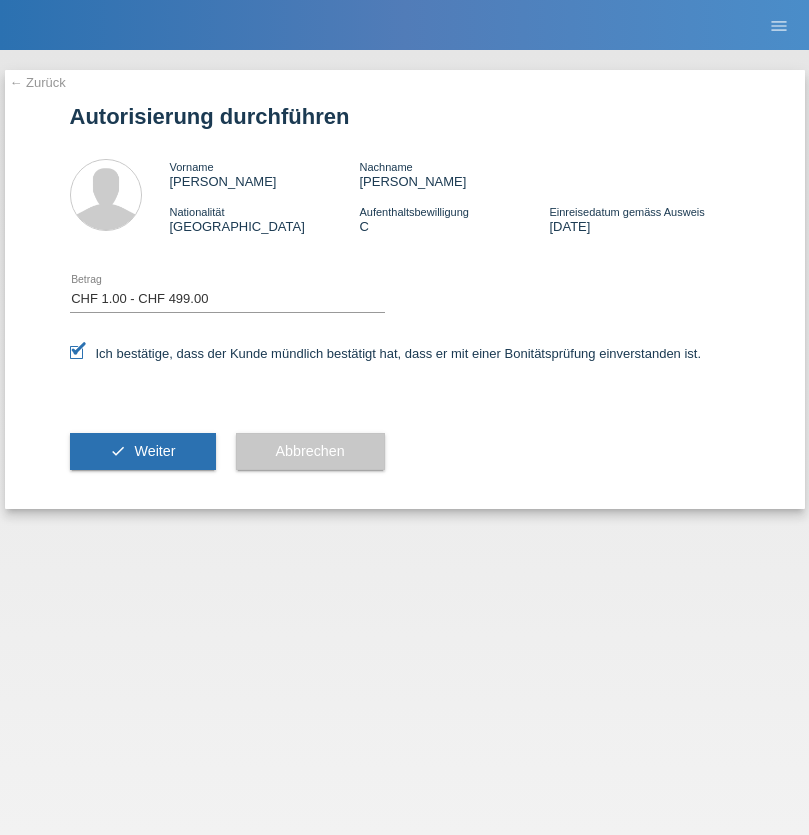 select on "1" 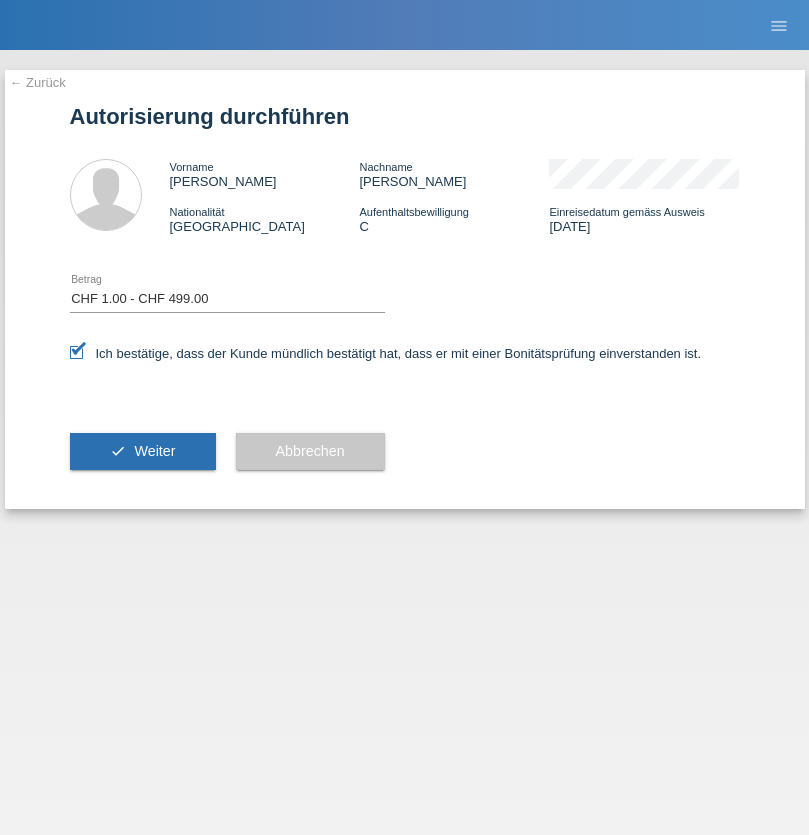 scroll, scrollTop: 0, scrollLeft: 0, axis: both 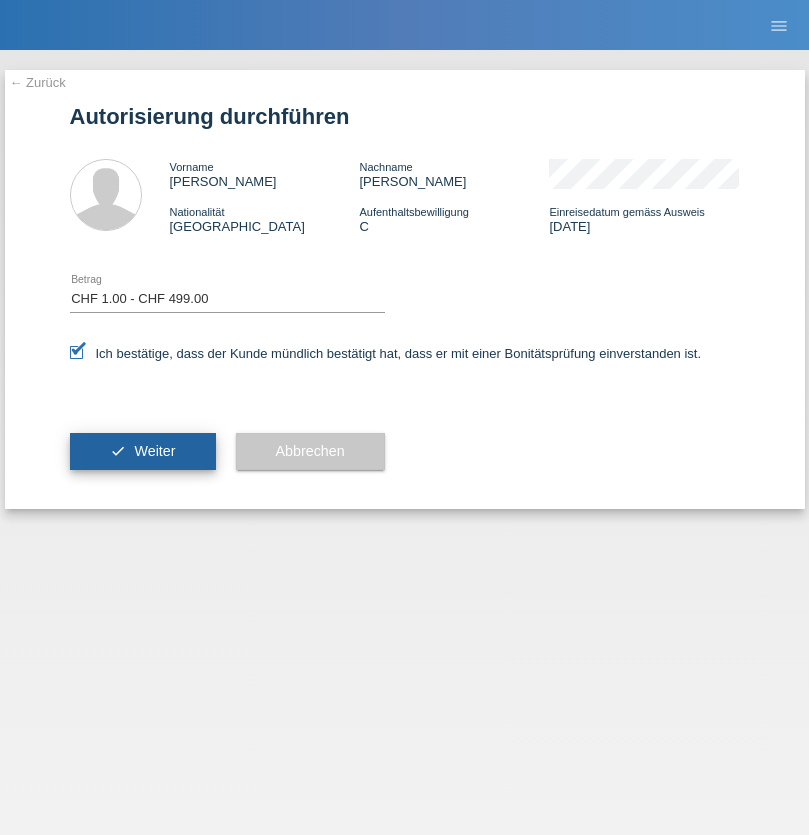 click on "Weiter" at bounding box center (154, 451) 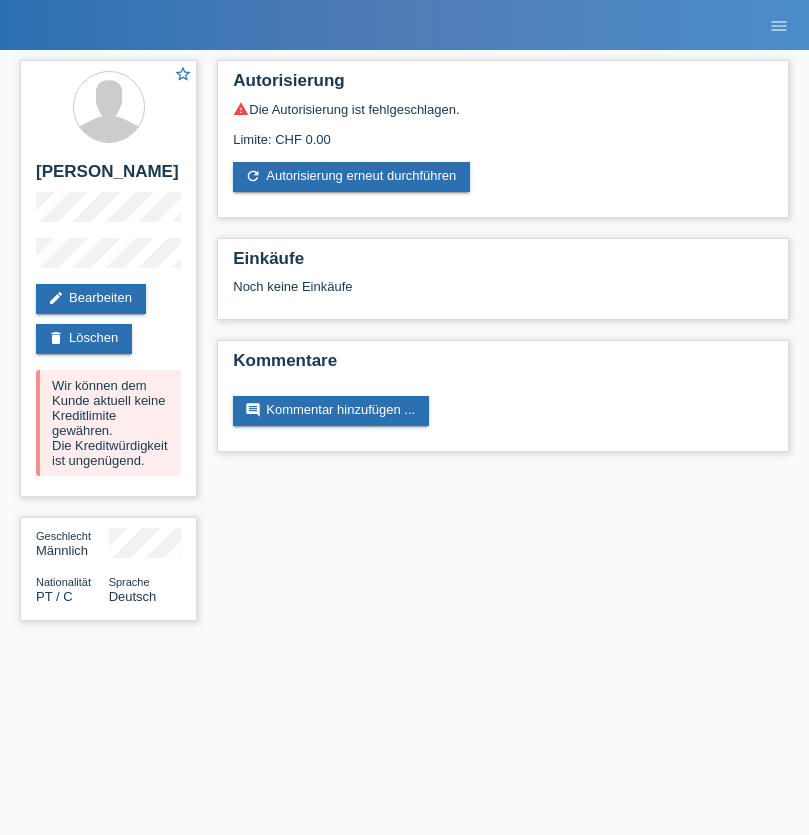 scroll, scrollTop: 0, scrollLeft: 0, axis: both 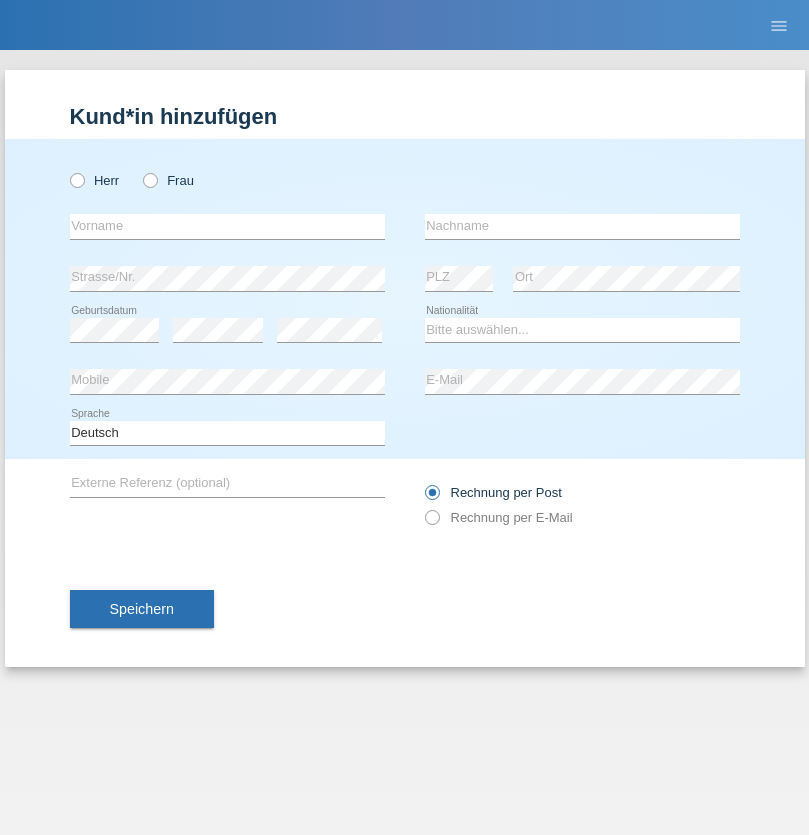 radio on "true" 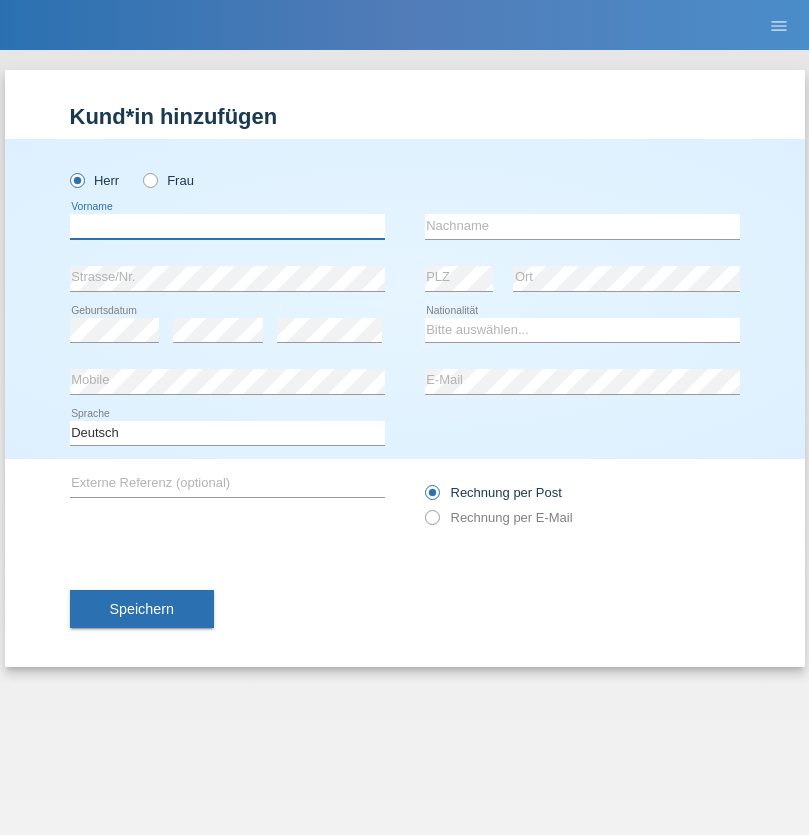 click at bounding box center [227, 226] 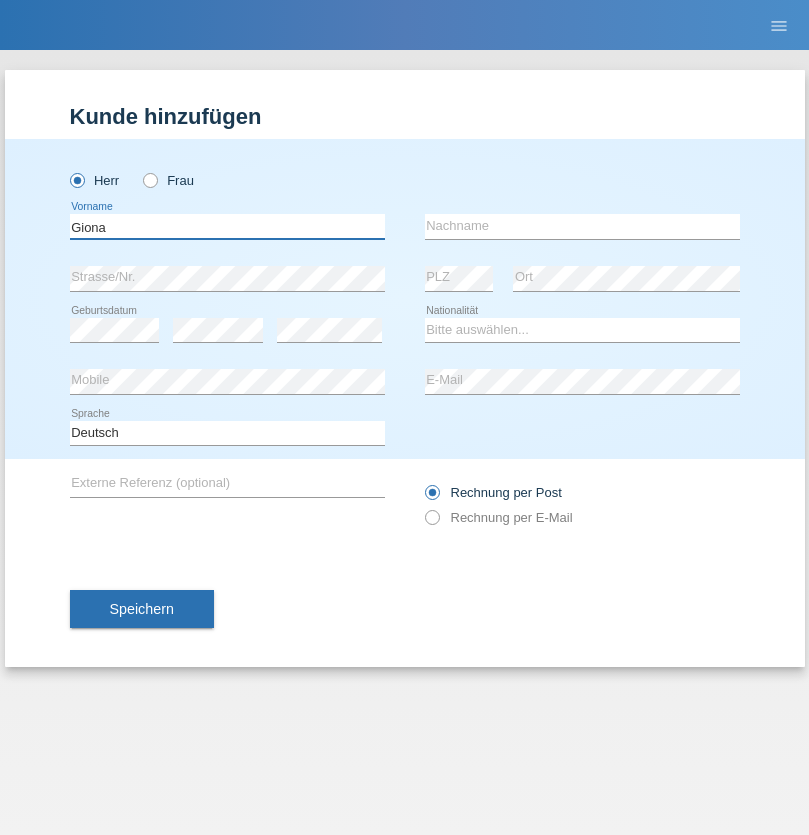 type on "Giona" 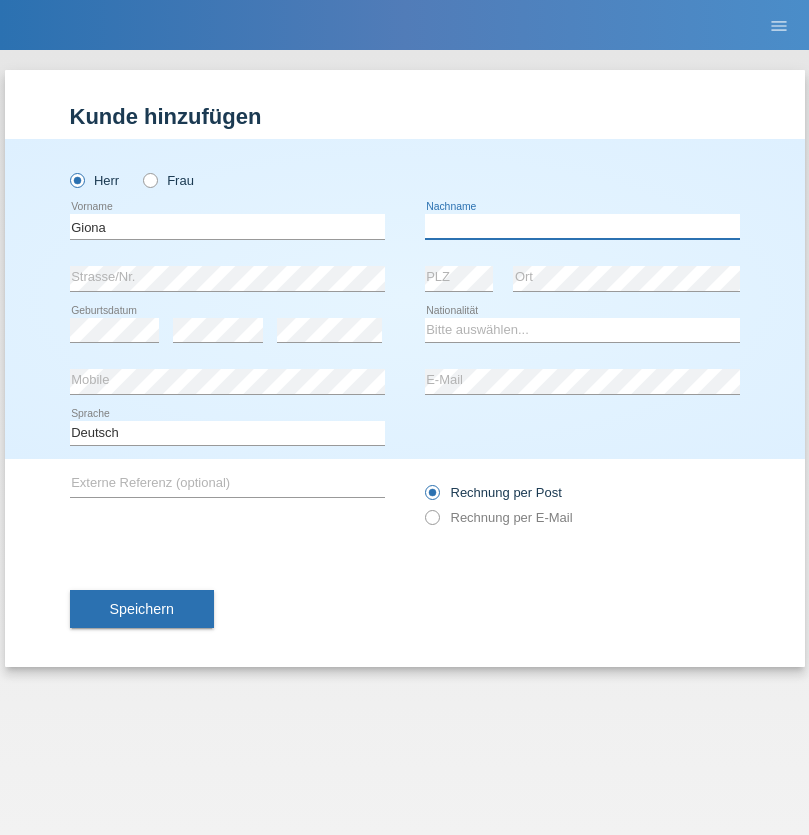 click at bounding box center [582, 226] 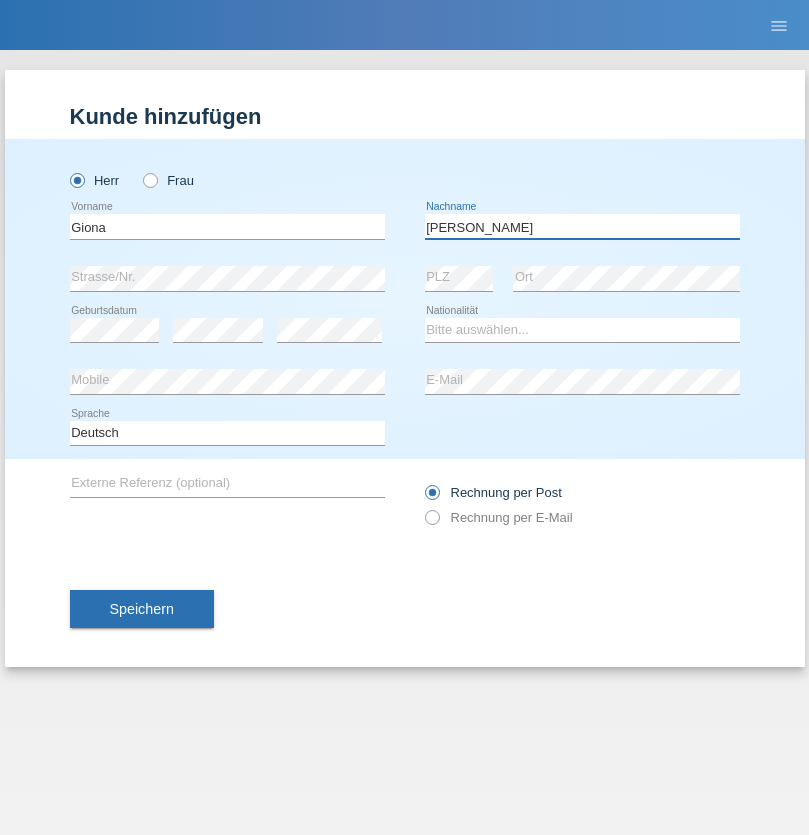 type on "[PERSON_NAME]" 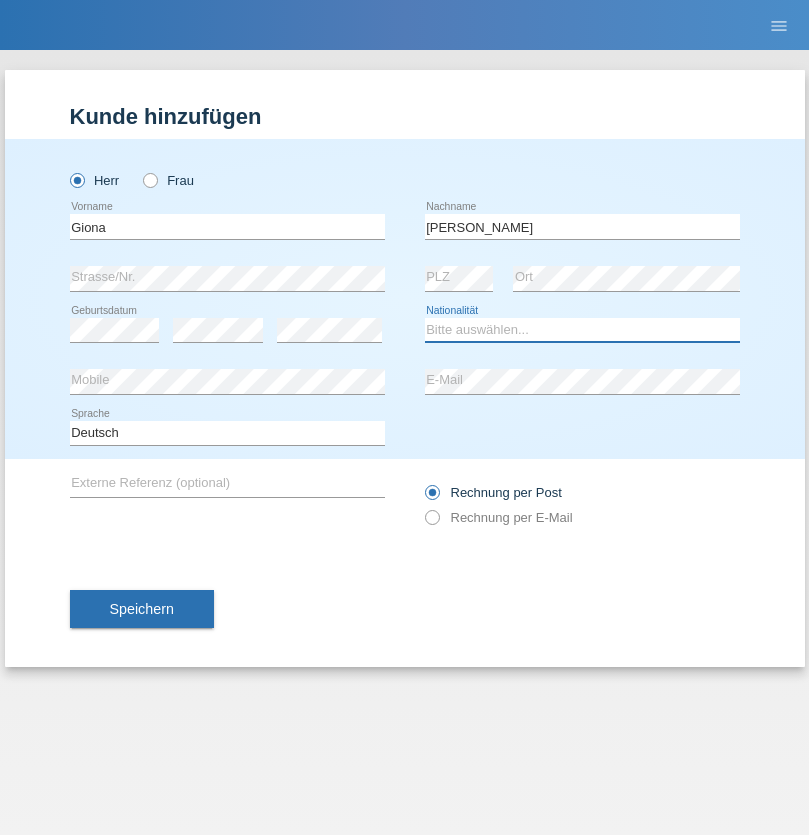 select on "CH" 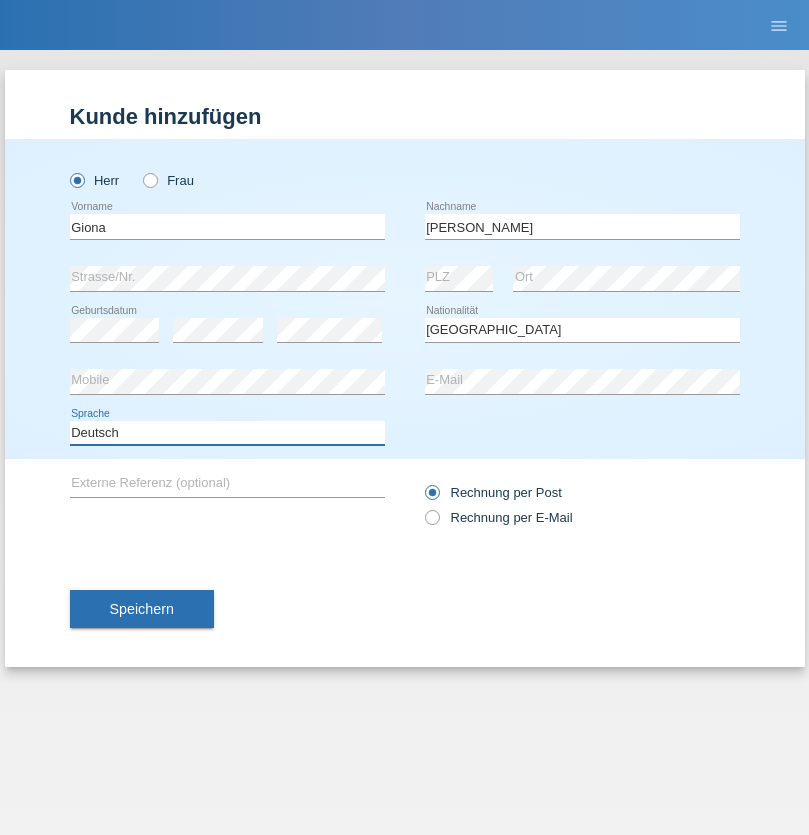 select on "en" 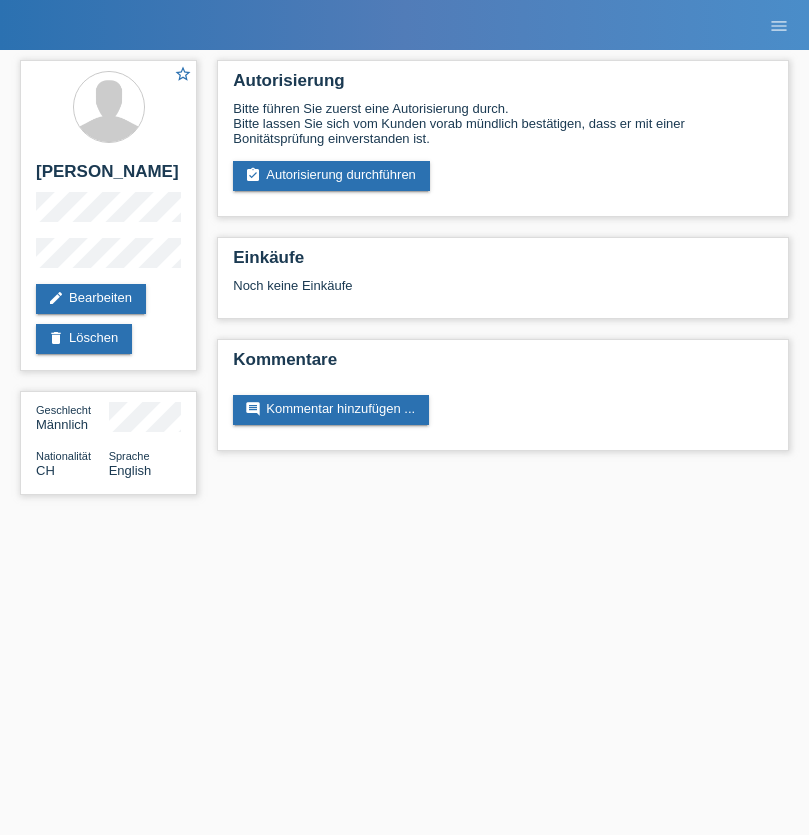 scroll, scrollTop: 0, scrollLeft: 0, axis: both 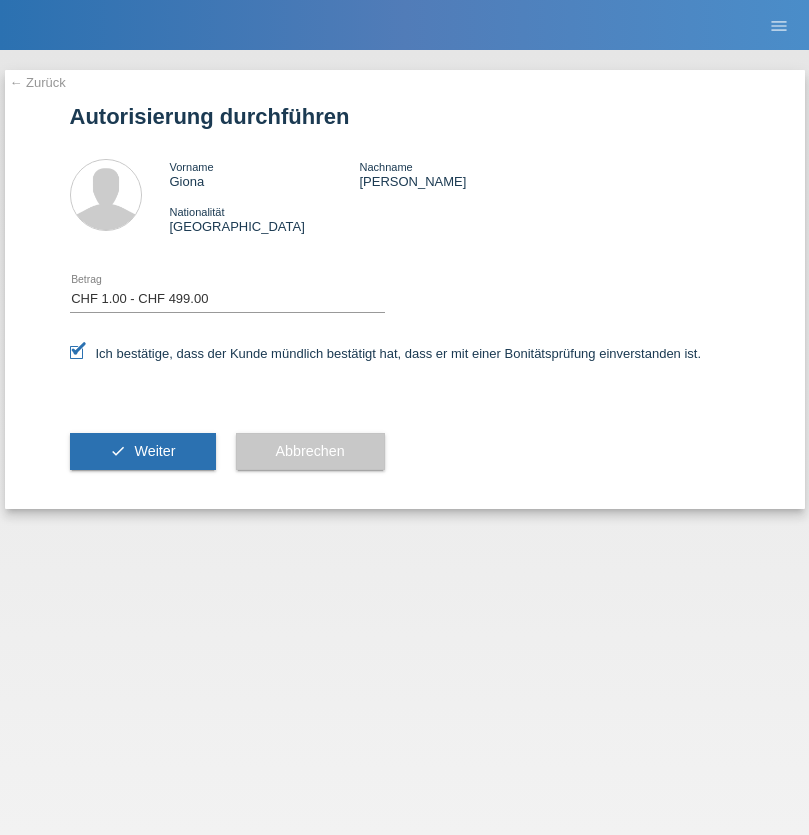 select on "1" 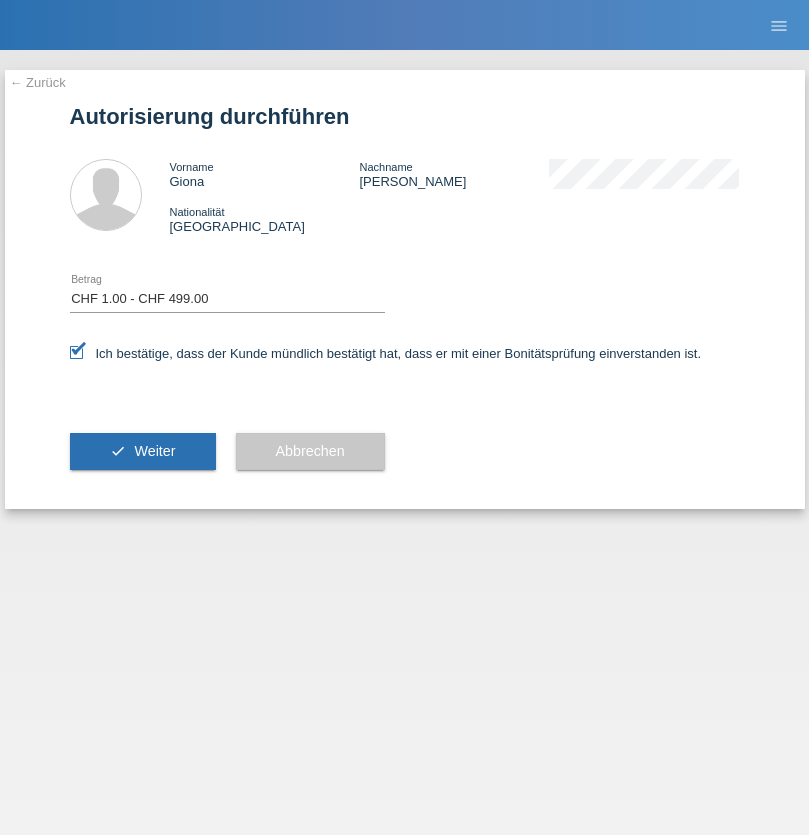 scroll, scrollTop: 0, scrollLeft: 0, axis: both 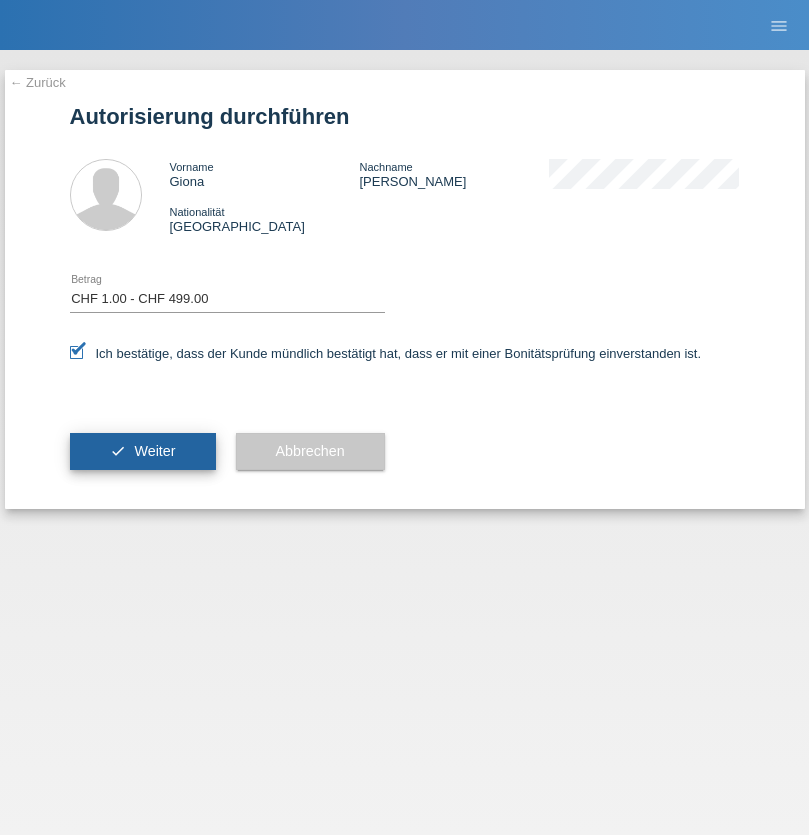 click on "Weiter" at bounding box center (154, 451) 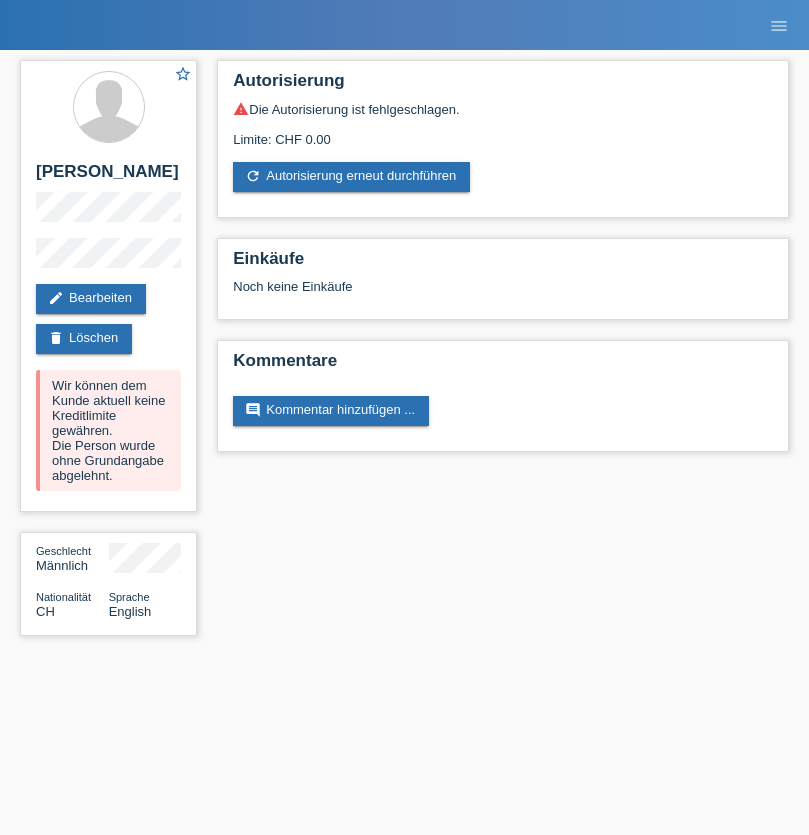scroll, scrollTop: 0, scrollLeft: 0, axis: both 